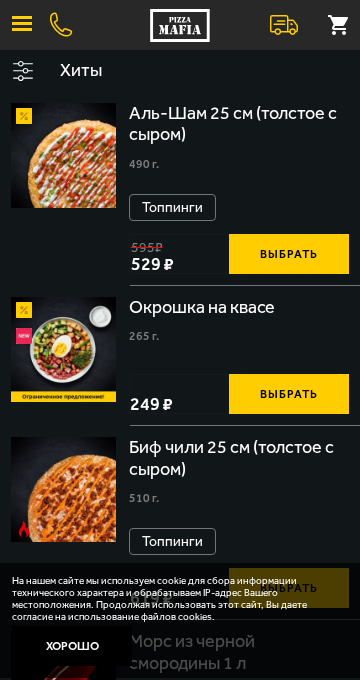 scroll, scrollTop: 0, scrollLeft: 0, axis: both 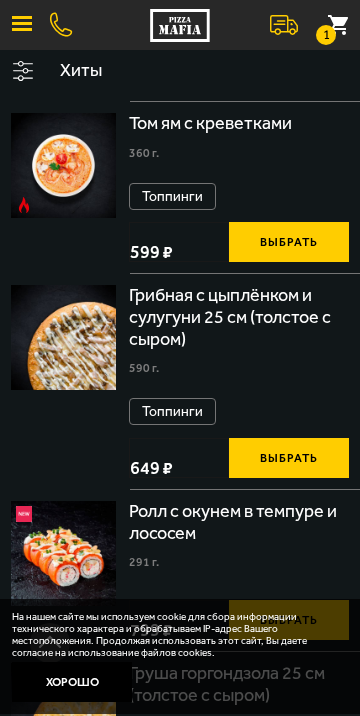 click on "Выбрать" at bounding box center [289, 458] 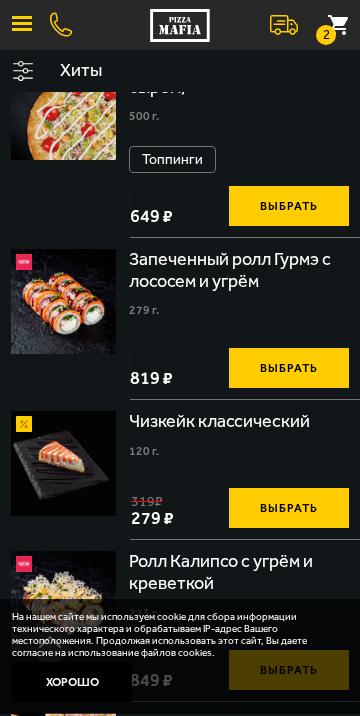 scroll, scrollTop: 1483, scrollLeft: 0, axis: vertical 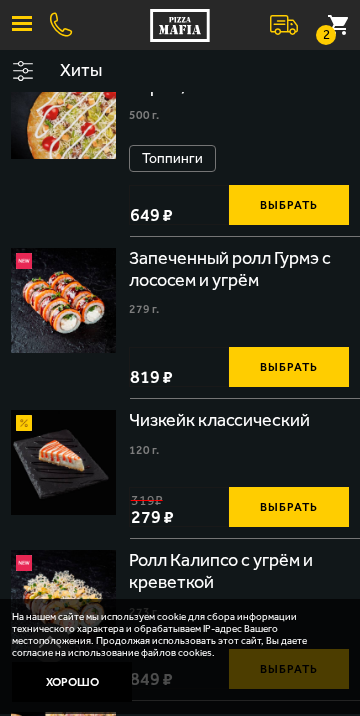click on "Выбрать" at bounding box center (289, 367) 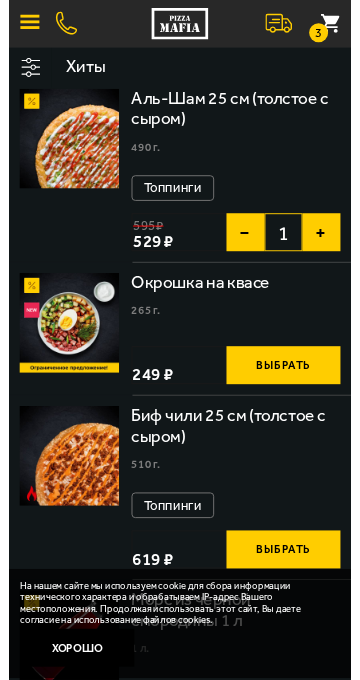 scroll, scrollTop: 0, scrollLeft: 0, axis: both 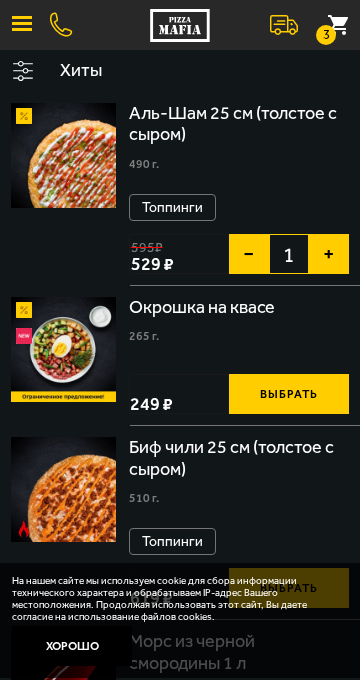 click at bounding box center (22, 25) 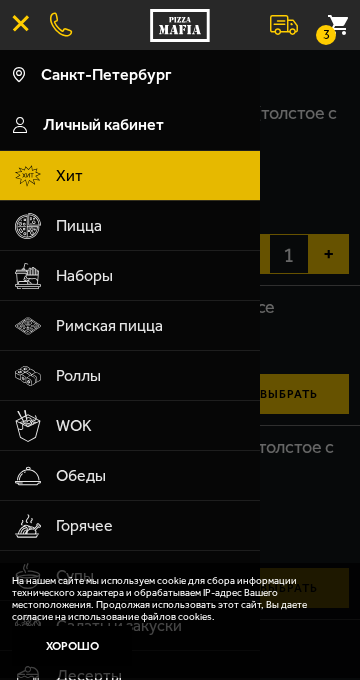 click on "WOK" at bounding box center (151, 426) 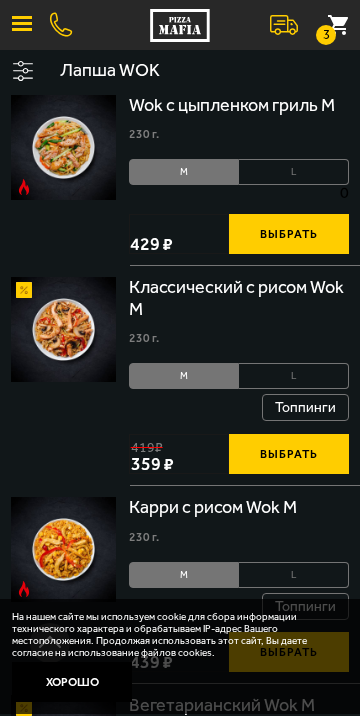 scroll, scrollTop: 2168, scrollLeft: 0, axis: vertical 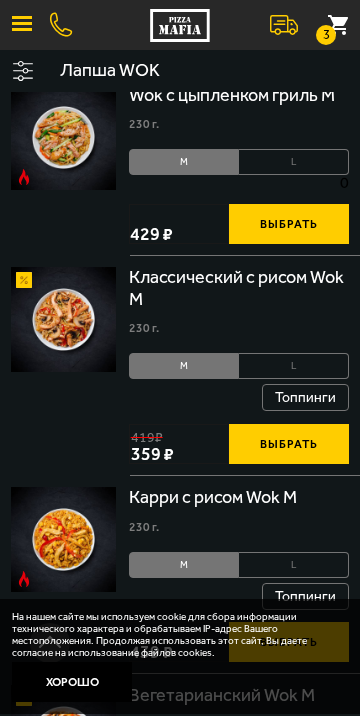 click on "L" at bounding box center (294, 366) 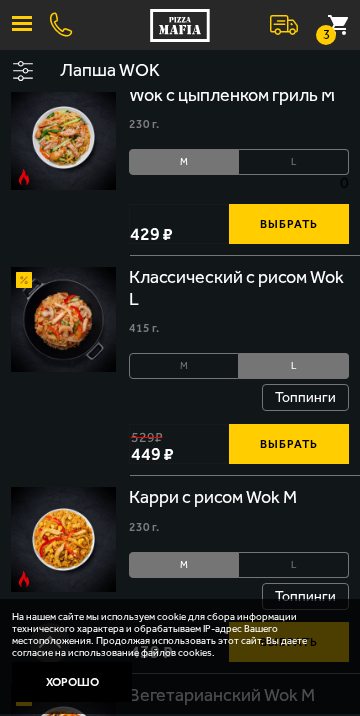 click on "Выбрать" at bounding box center [289, 444] 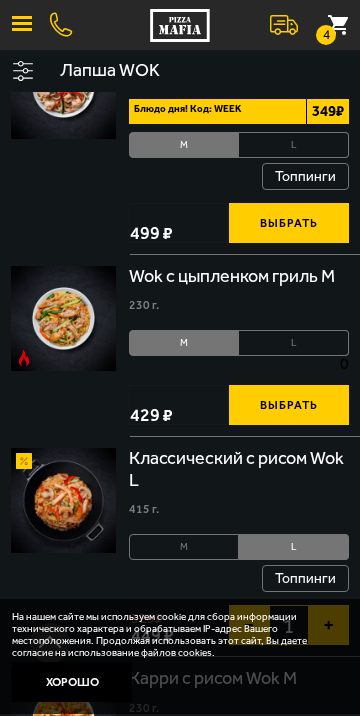 scroll, scrollTop: 1987, scrollLeft: 0, axis: vertical 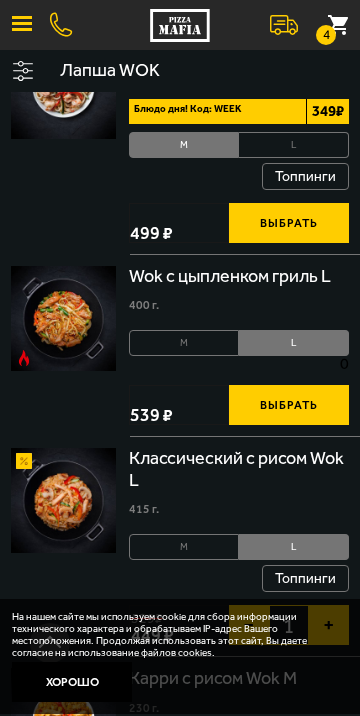 click on "Выбрать" at bounding box center (289, 405) 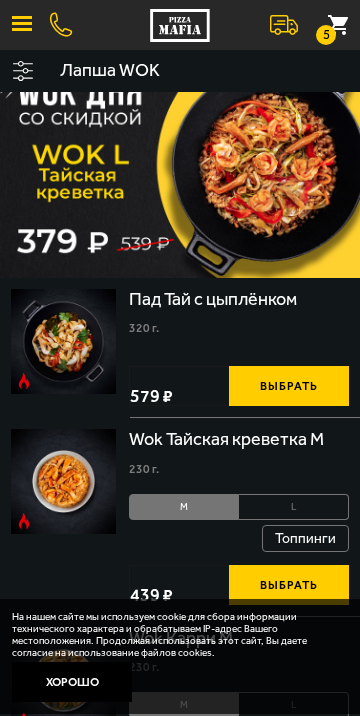 scroll, scrollTop: 0, scrollLeft: 0, axis: both 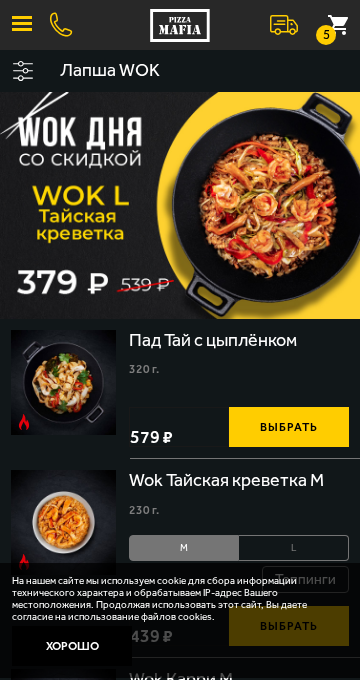 click on "5" at bounding box center [326, 35] 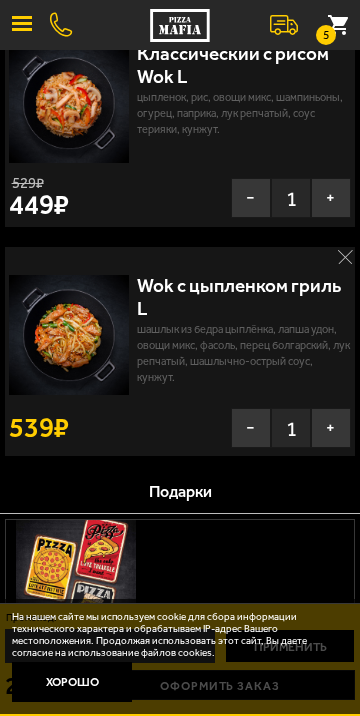 scroll, scrollTop: 781, scrollLeft: 0, axis: vertical 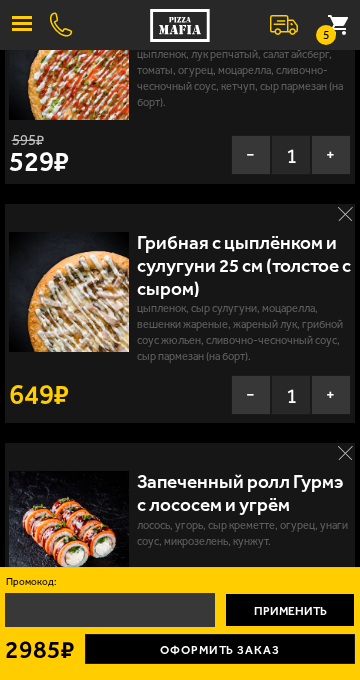 click on "Оформить заказ" at bounding box center (220, 649) 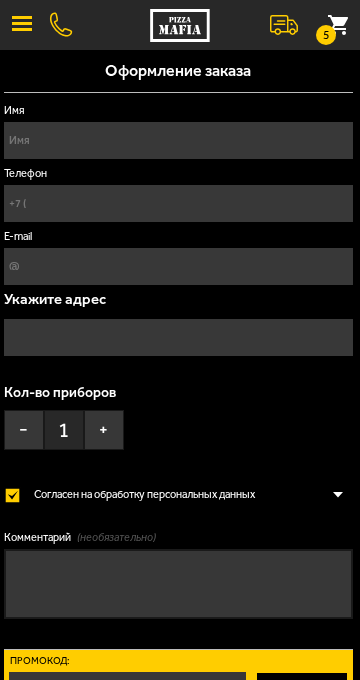 click on "Имя" at bounding box center [178, 140] 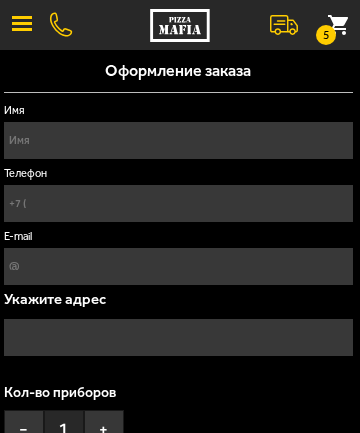 type on "[FIRST] [LAST]" 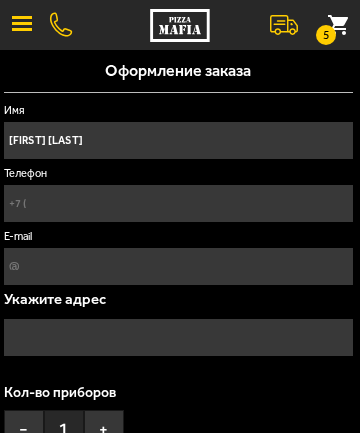 click on "Телефон" at bounding box center (178, 203) 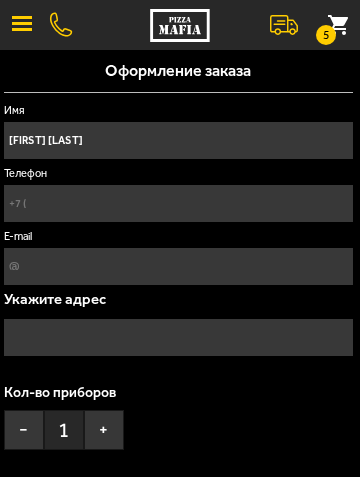 click on "Телефон" at bounding box center (178, 203) 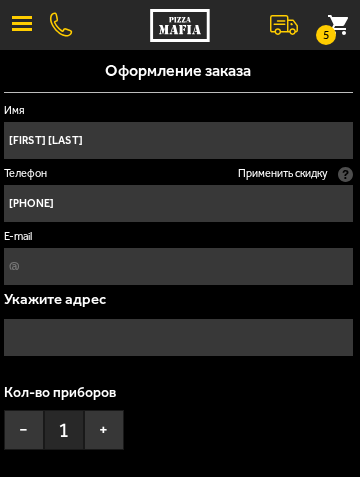 type on "[PHONE]" 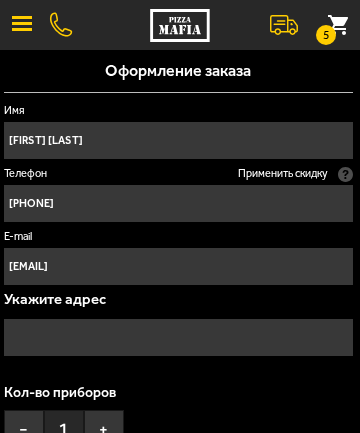 type on "[EMAIL]" 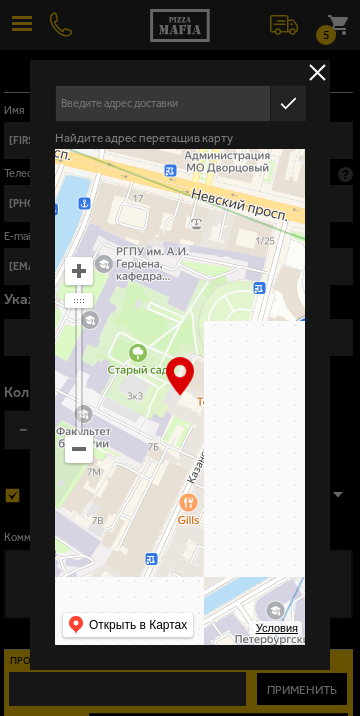 type on "[STREET], [NUMBER]" 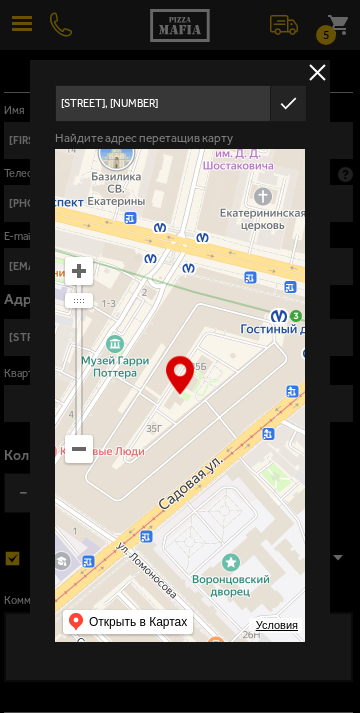 type on "[STREET], [NUMBER]" 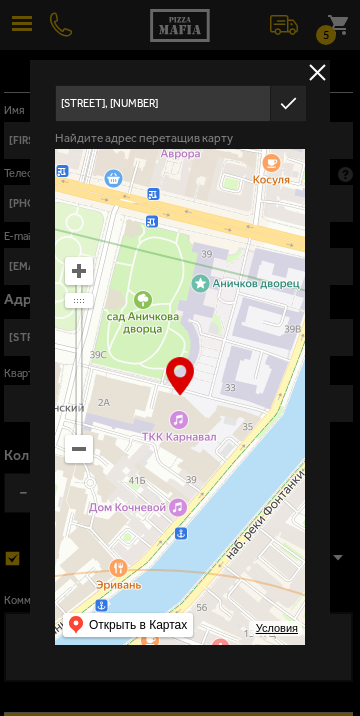 type on "[STREET], [NUMBER]" 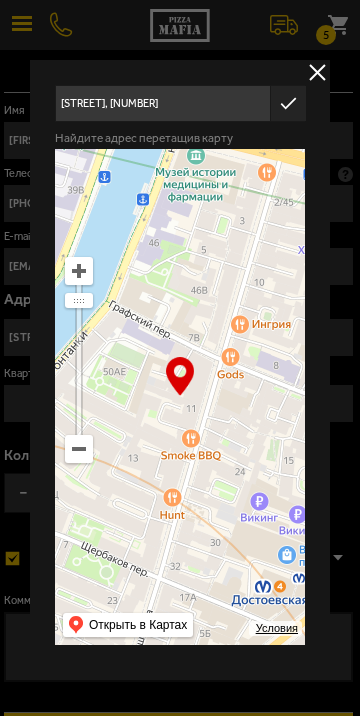 type on "[STREET], [NUMBER]" 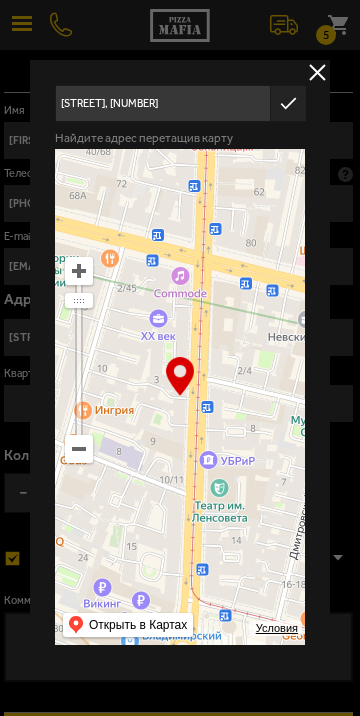 type on "[STREET], [NUMBER]" 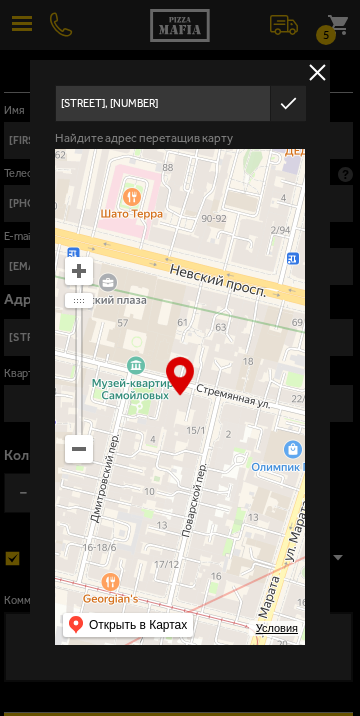 type on "[STREET], [NUMBER]" 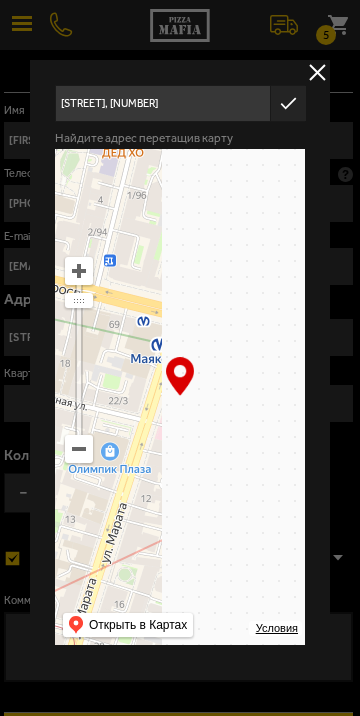 type on "[STREET], [NUMBER]" 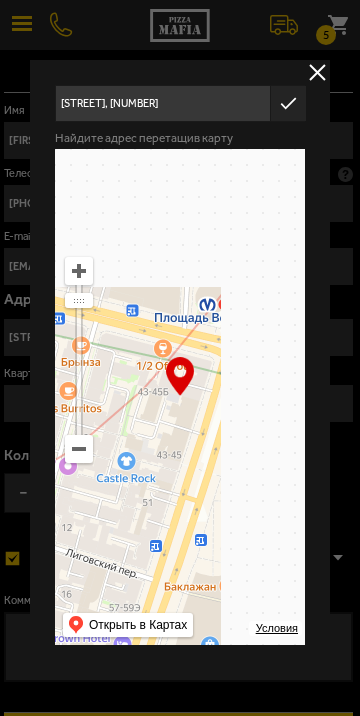 type on "[STREET], [NUMBER]" 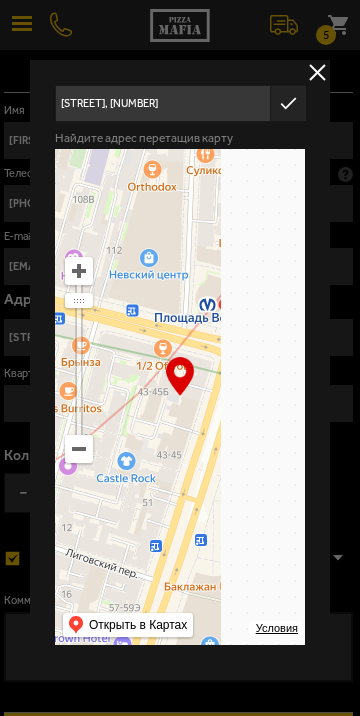 type on "[STREET], [NUMBER]" 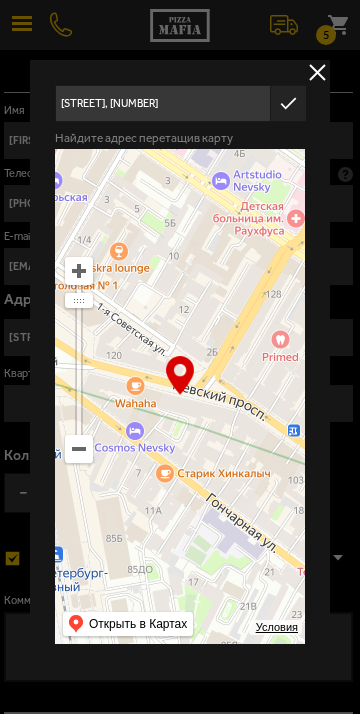 type on "[STREET], [NUMBER]" 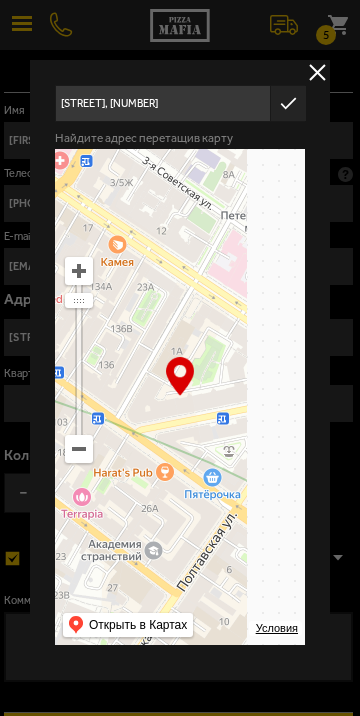 type on "[STREET], [NUMBER]" 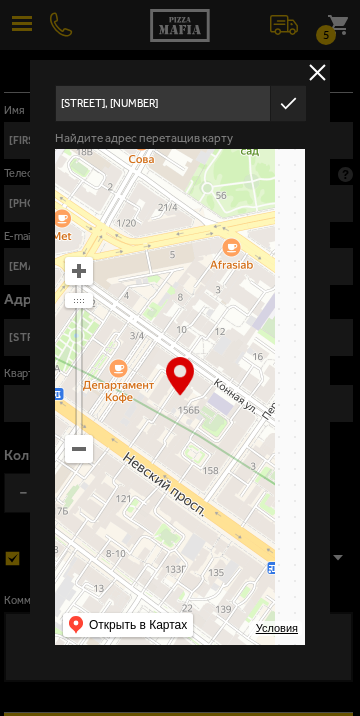 type on "[STREET], [NUMBER]" 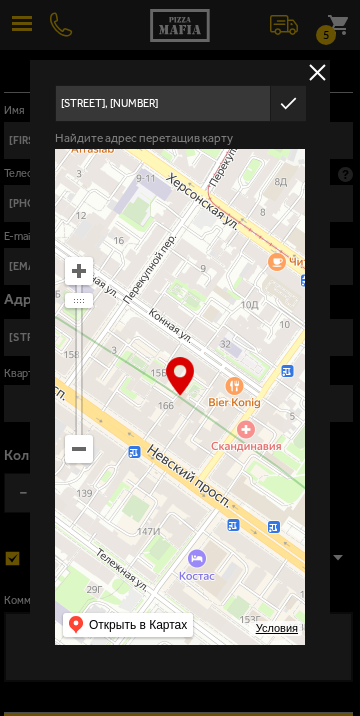 type on "[STREET], [NUMBER]" 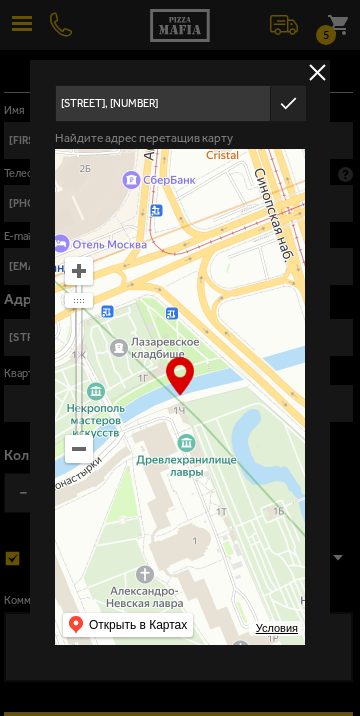 type on "[STREET], [NUMBER]" 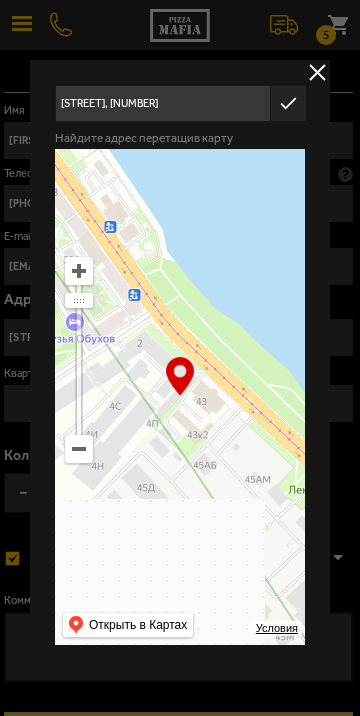 type on "[STREET], [NUMBER]" 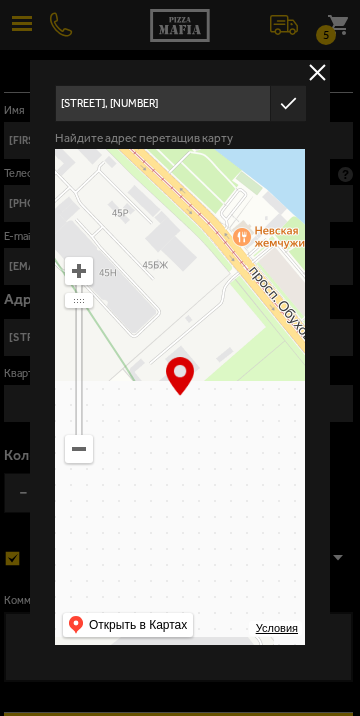 type on "[STREET], [NUMBER]" 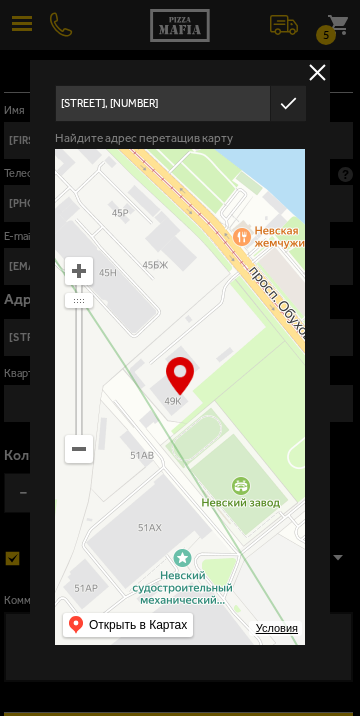type on "[STREET], [NUMBER]" 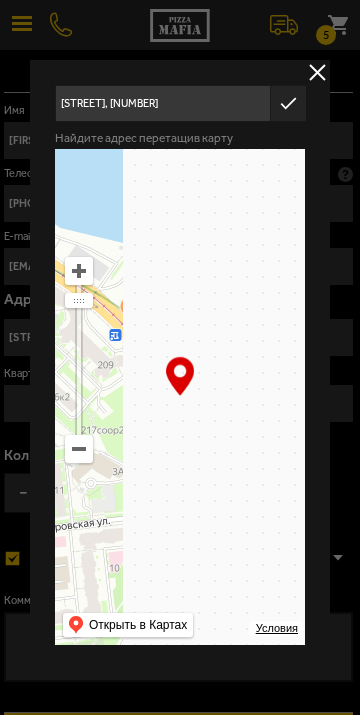 type on "[STREET], [NUMBER]" 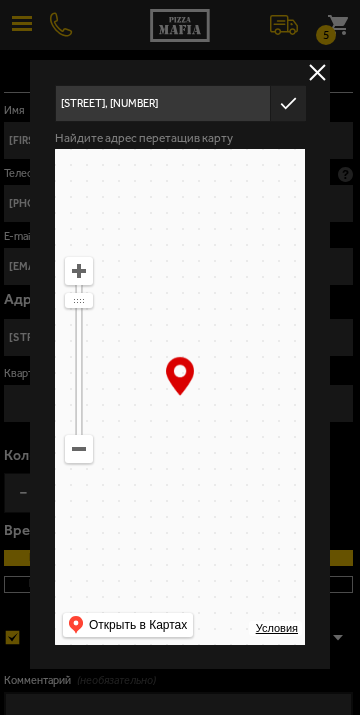 type on "[STREET], [NUMBER]" 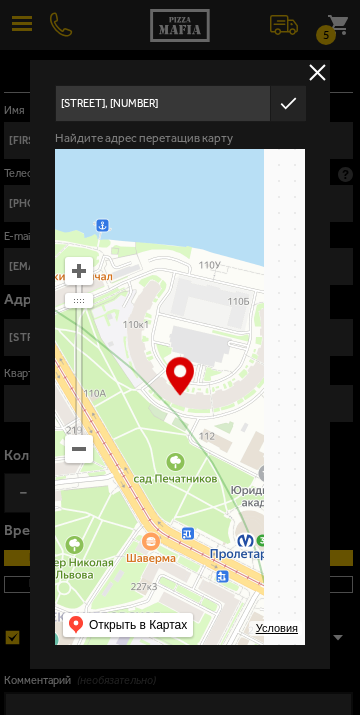 type on "[STREET], [NUMBER]" 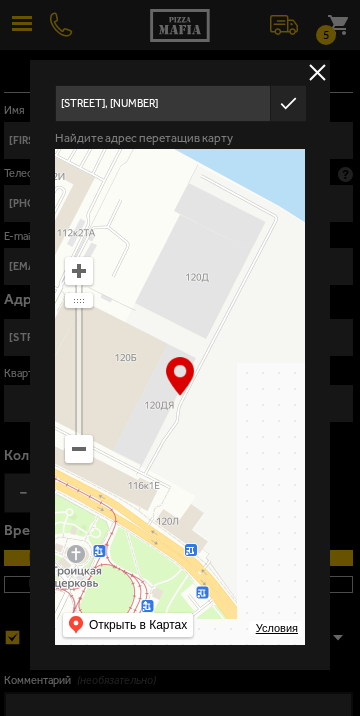 type on "[STREET], [NUMBER]" 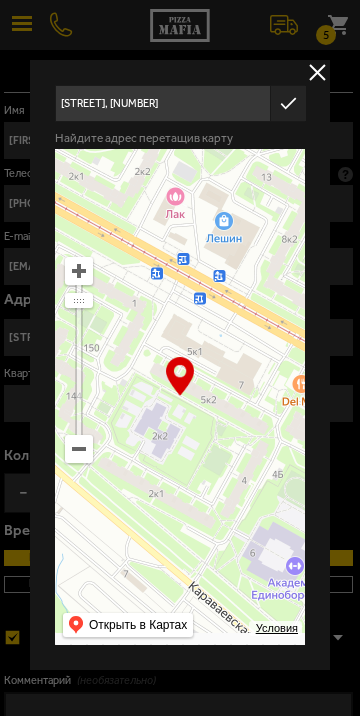 type on "[STREET], [NUMBER]" 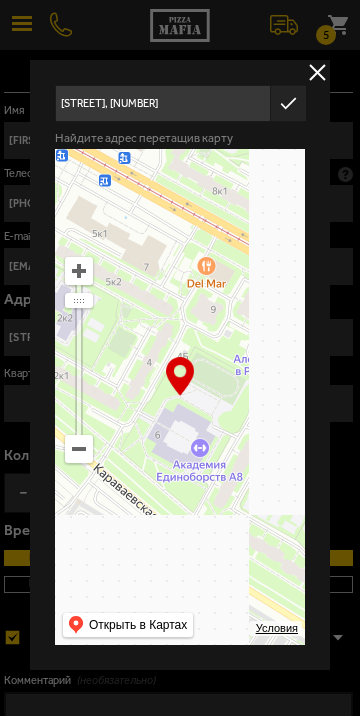 type on "[STREET], [NUMBER]" 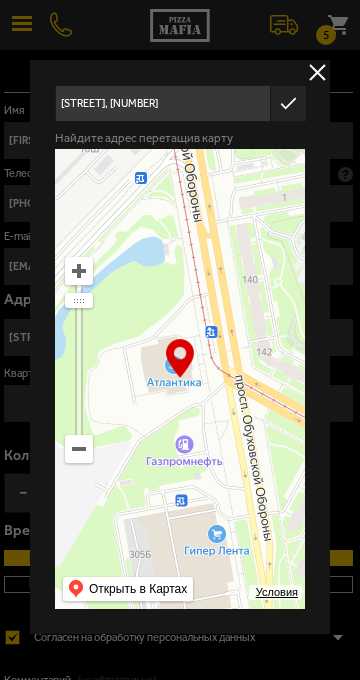 type on "[STREET], [NUMBER]" 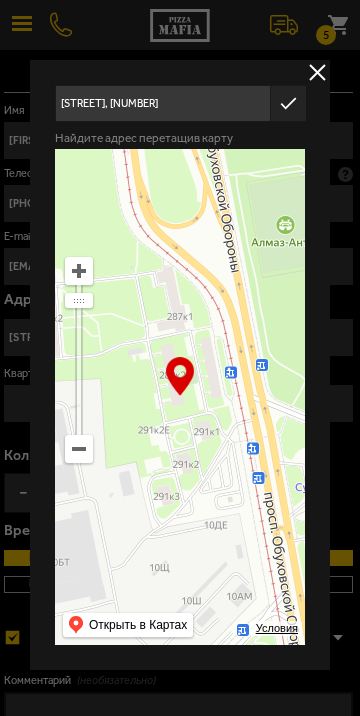 type on "[STREET], [NUMBER]" 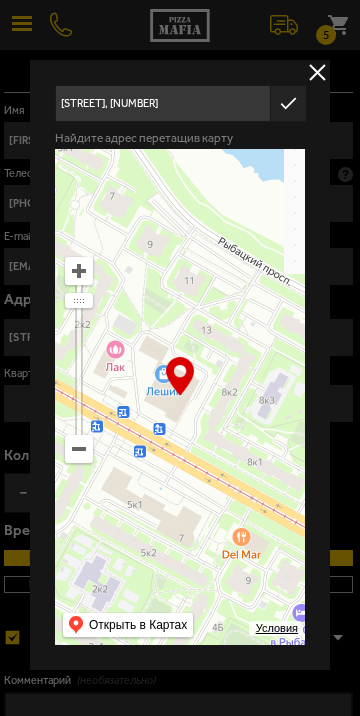 type on "[STREET], [NUMBER]" 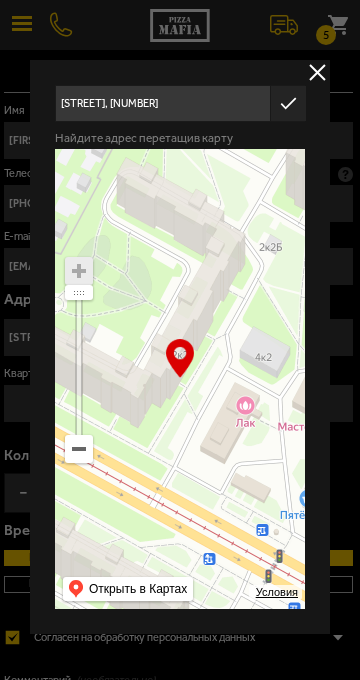 type on "[STREET], [NUMBER]" 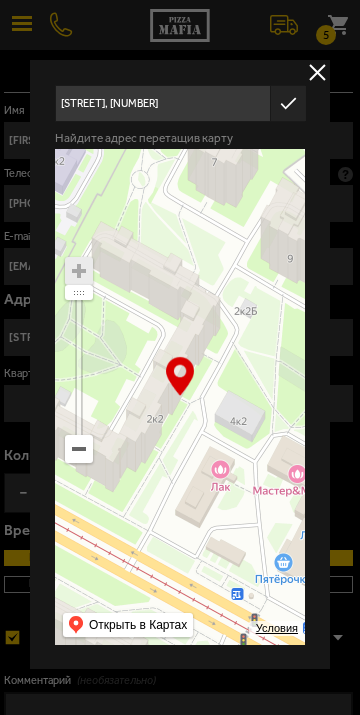 click on "…   Условия Открыть в Картах API" at bounding box center (180, 396) 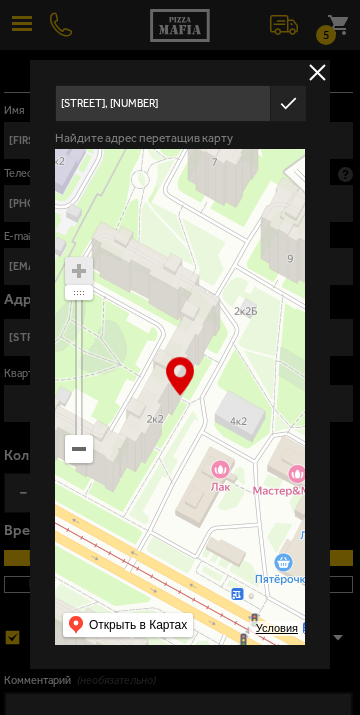 click 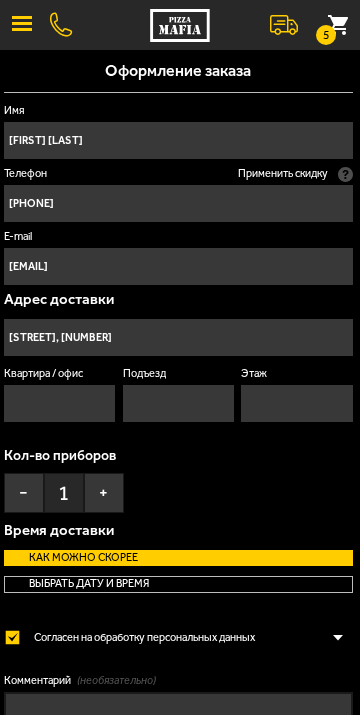click on "Квартира / офис" at bounding box center [59, 403] 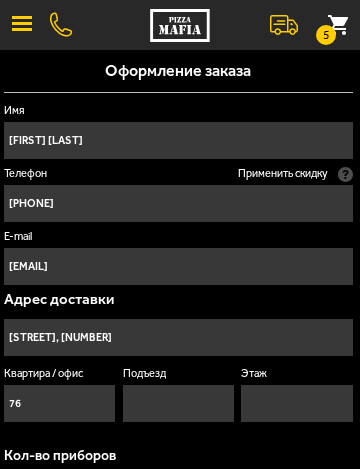 type on "76" 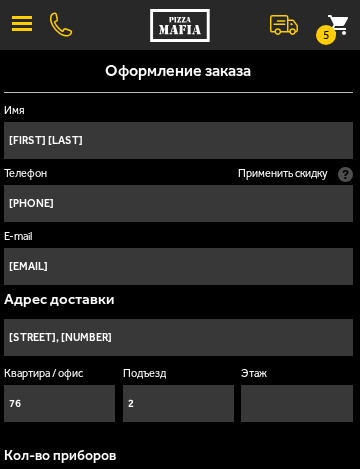 type on "2" 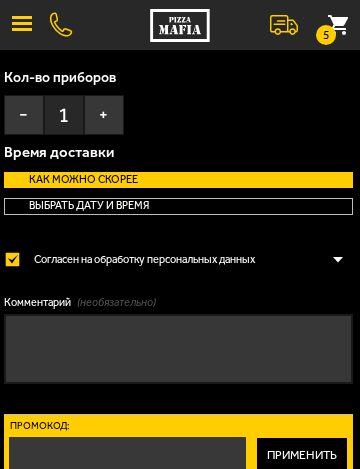 scroll, scrollTop: 386, scrollLeft: 0, axis: vertical 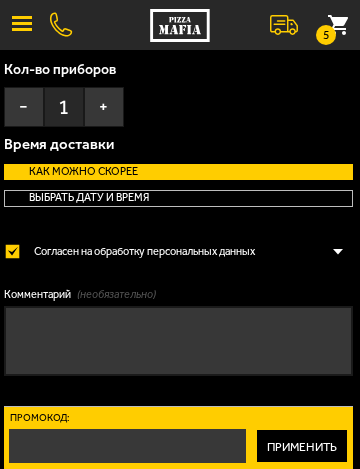 type on "4" 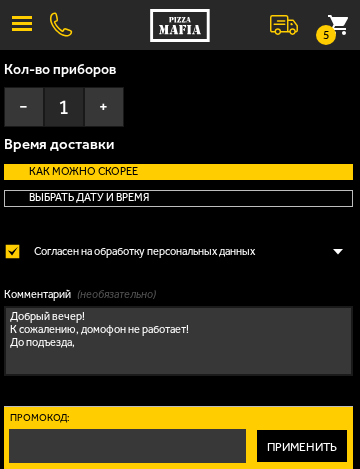 click on "Добрый вечер!
К сожалению, домофон не работает!
До подъезда," at bounding box center (178, 341) 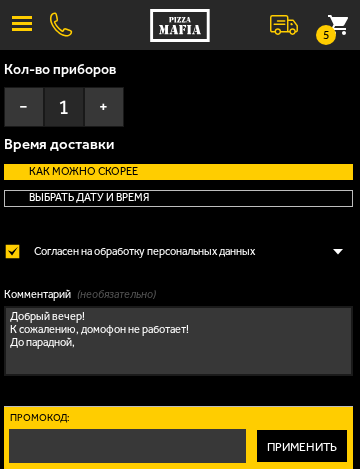click on "Добрый вечер!
К сожалению, домофон не работает!
До парадной," at bounding box center (178, 341) 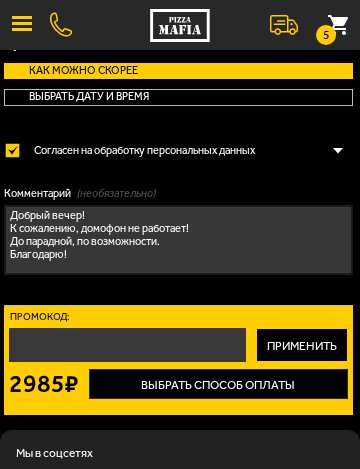 scroll, scrollTop: 488, scrollLeft: 0, axis: vertical 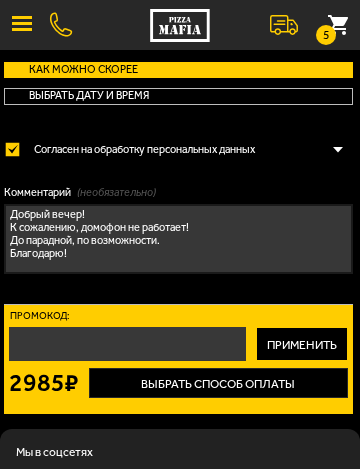 type on "Добрый вечер!
К сожалению, домофон не работает!
До парадной, по возможности.
Благодарю!" 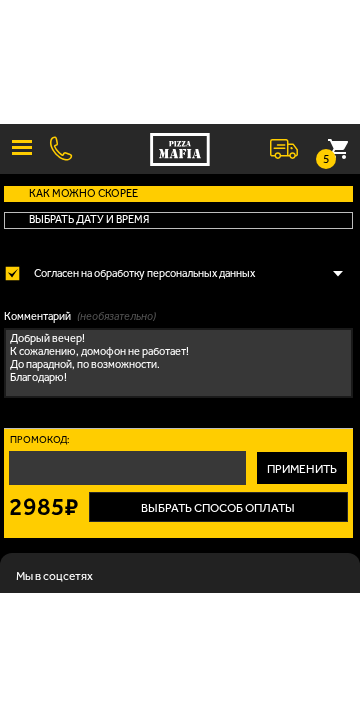 scroll, scrollTop: 406, scrollLeft: 0, axis: vertical 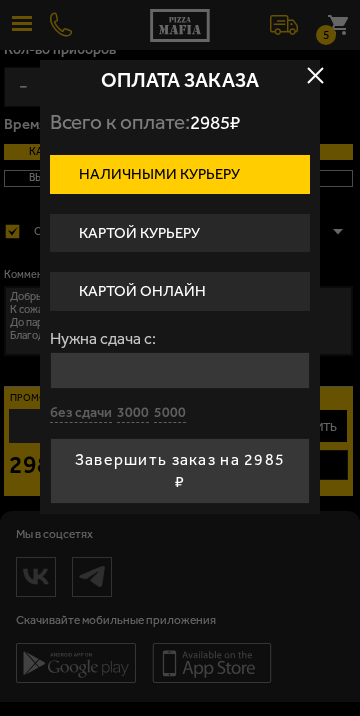 click on "Картой онлайн" at bounding box center (180, 291) 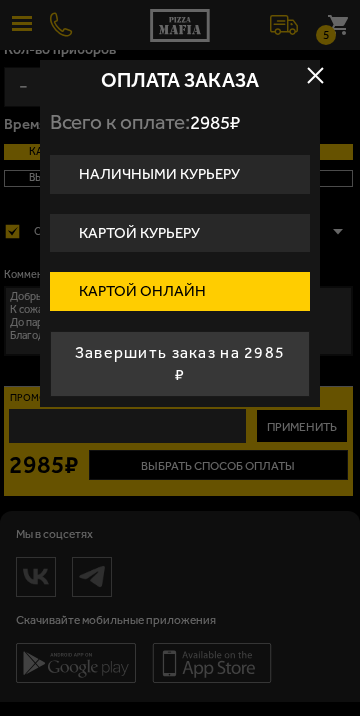 click on "Завершить заказ на 2985 ₽" at bounding box center (180, 364) 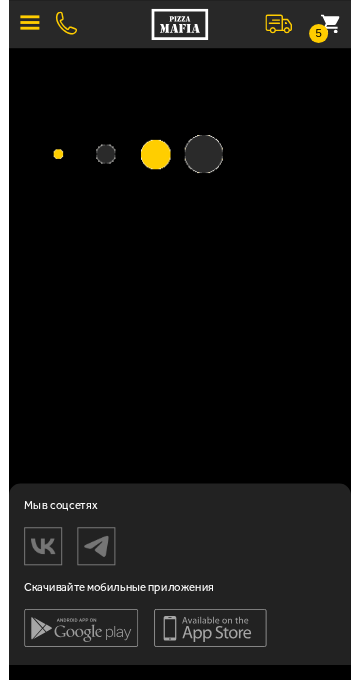 scroll, scrollTop: 0, scrollLeft: 0, axis: both 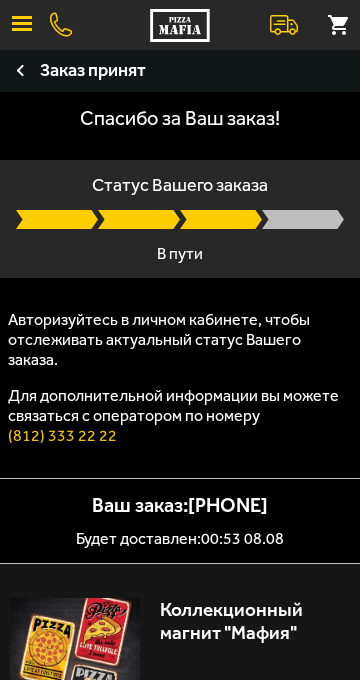 click at bounding box center [338, 25] 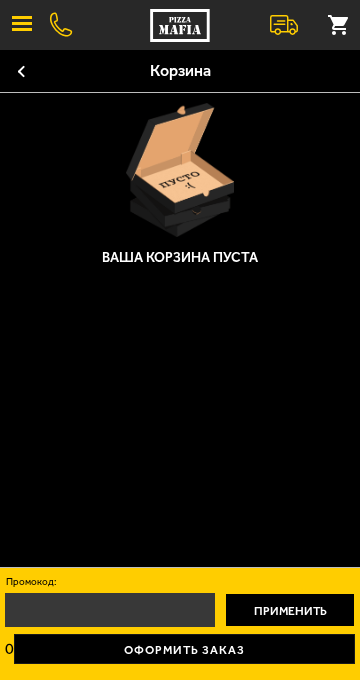 click at bounding box center (21, 71) 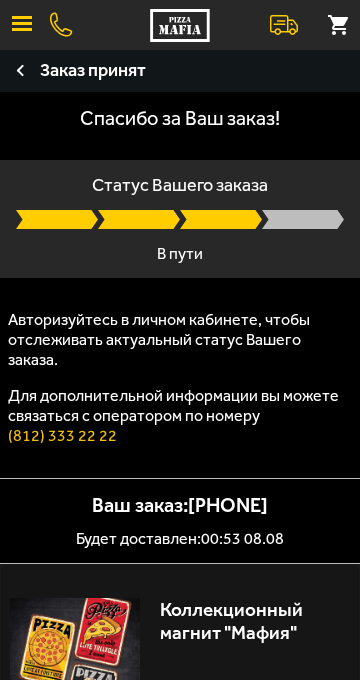 click at bounding box center (284, 25) 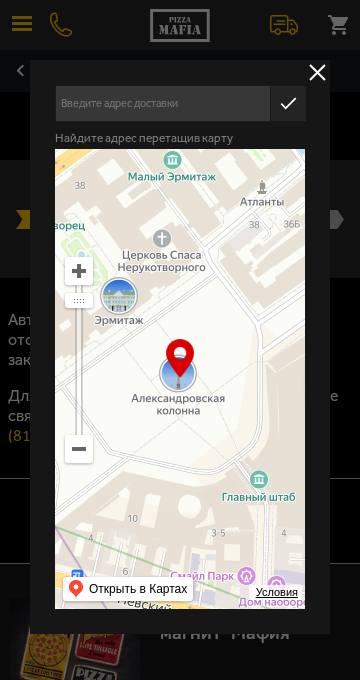 click at bounding box center (180, 340) 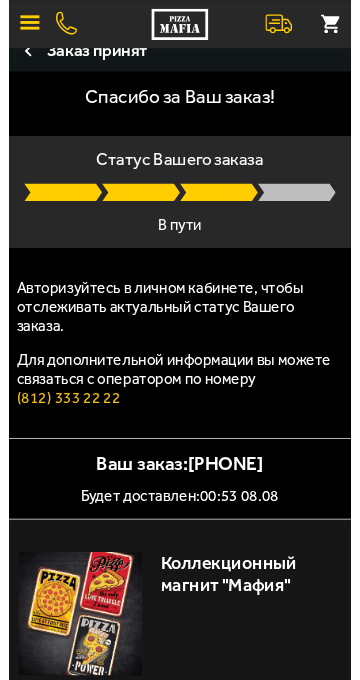 scroll, scrollTop: 0, scrollLeft: 0, axis: both 